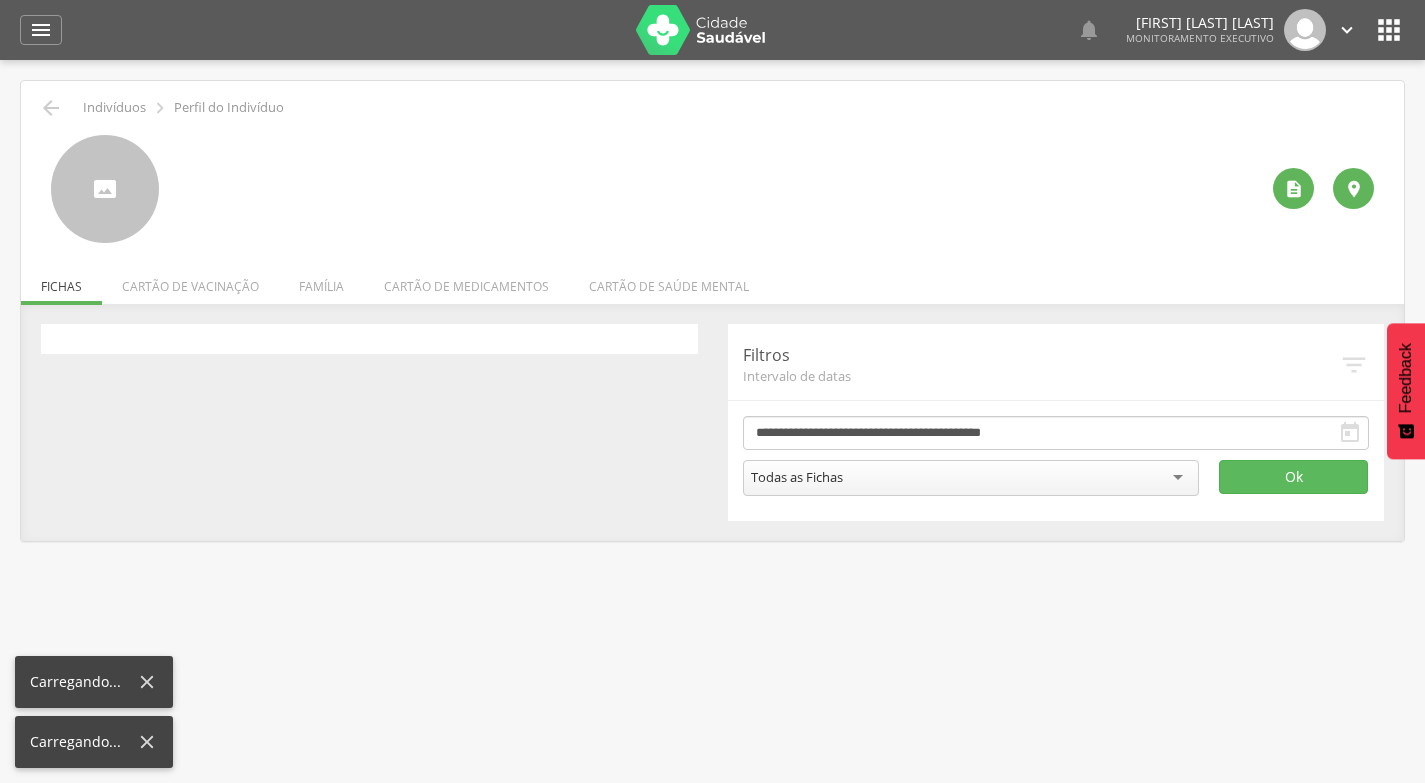 scroll, scrollTop: 0, scrollLeft: 0, axis: both 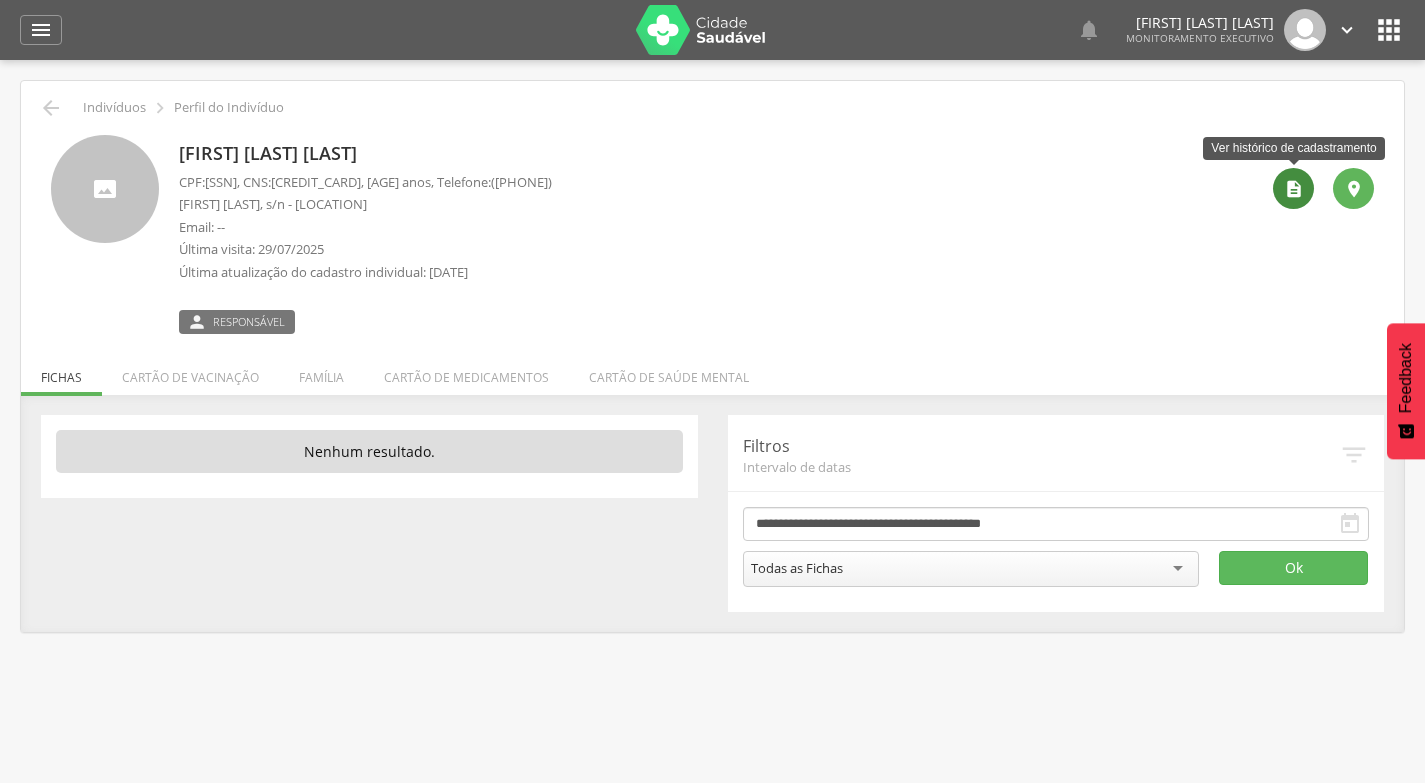 click on "" at bounding box center [1294, 189] 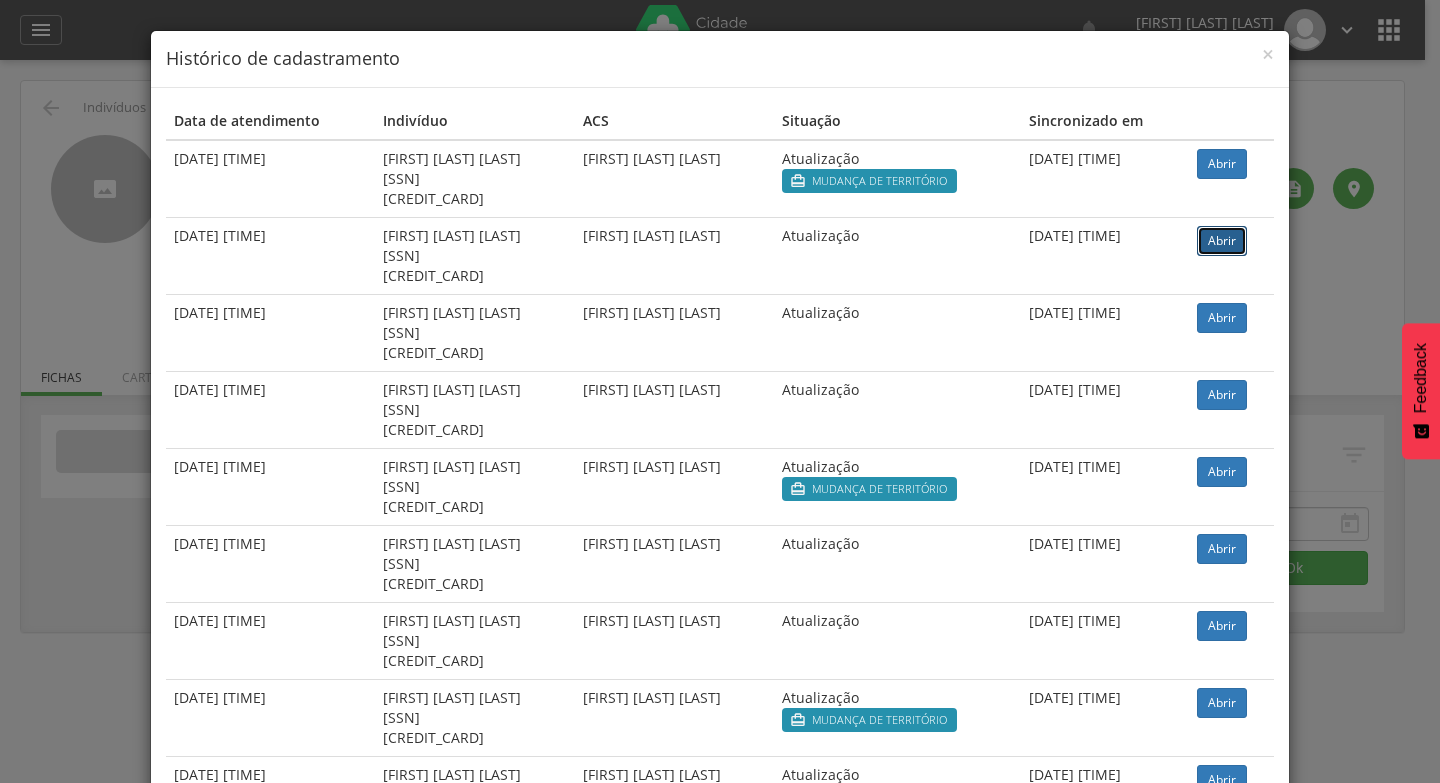 click on "Abrir" at bounding box center [1222, 241] 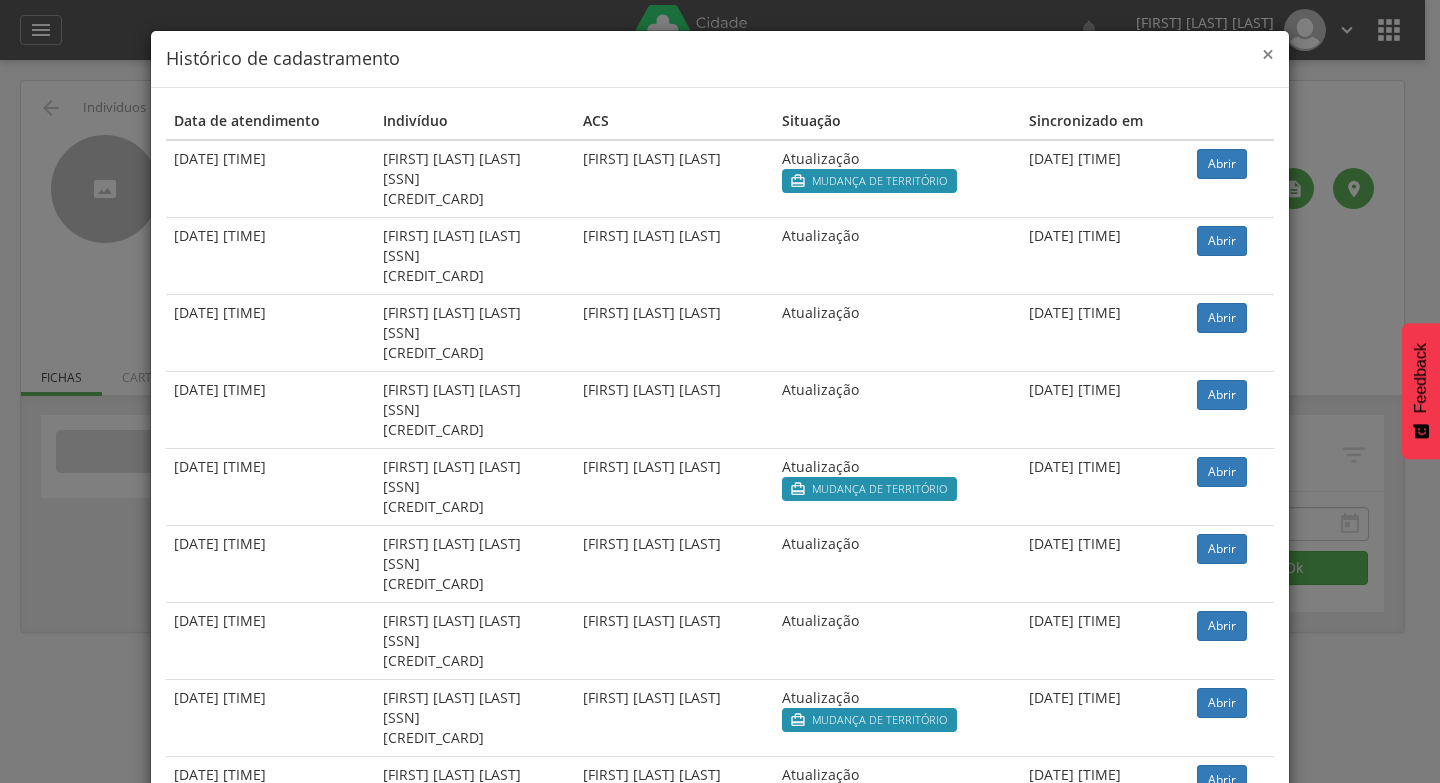 click on "×" at bounding box center [1268, 54] 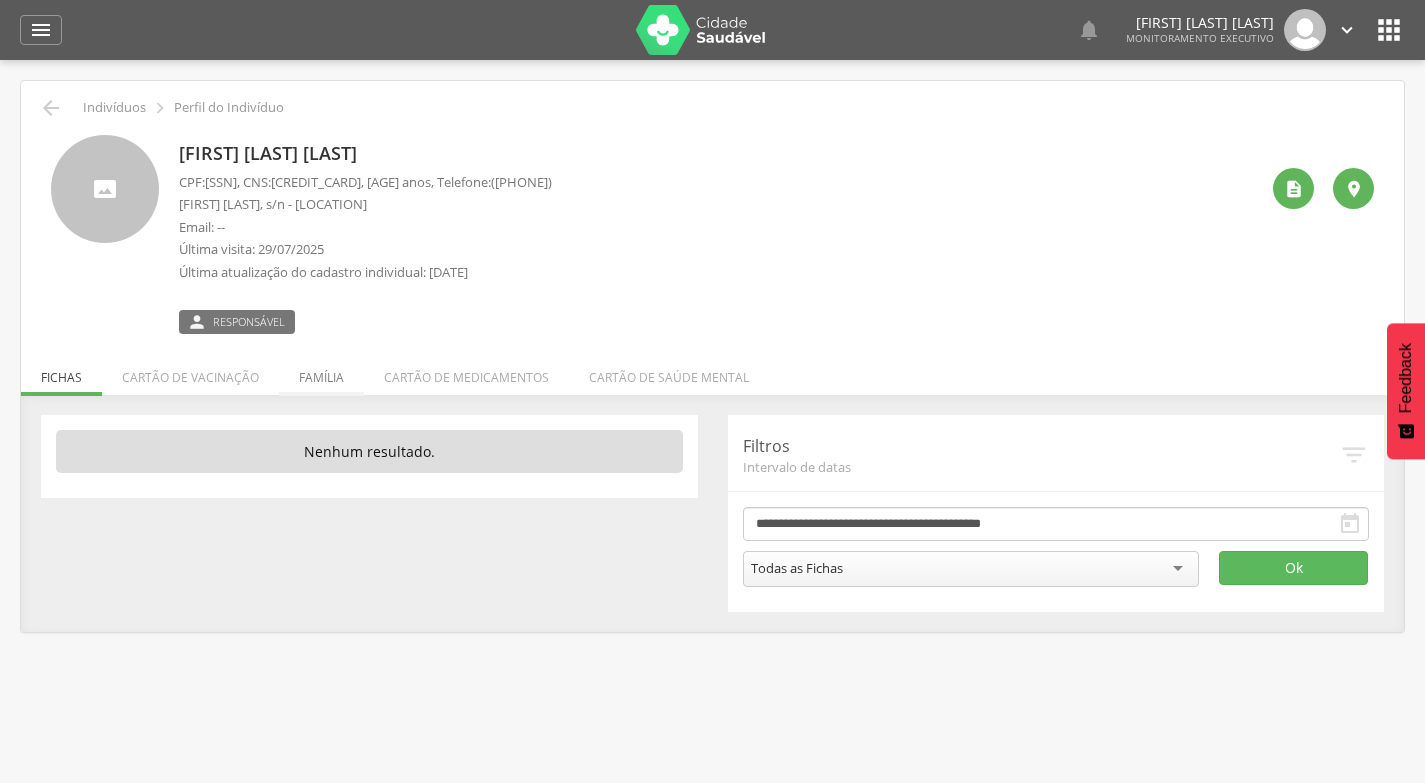 click on "Família" at bounding box center [321, 372] 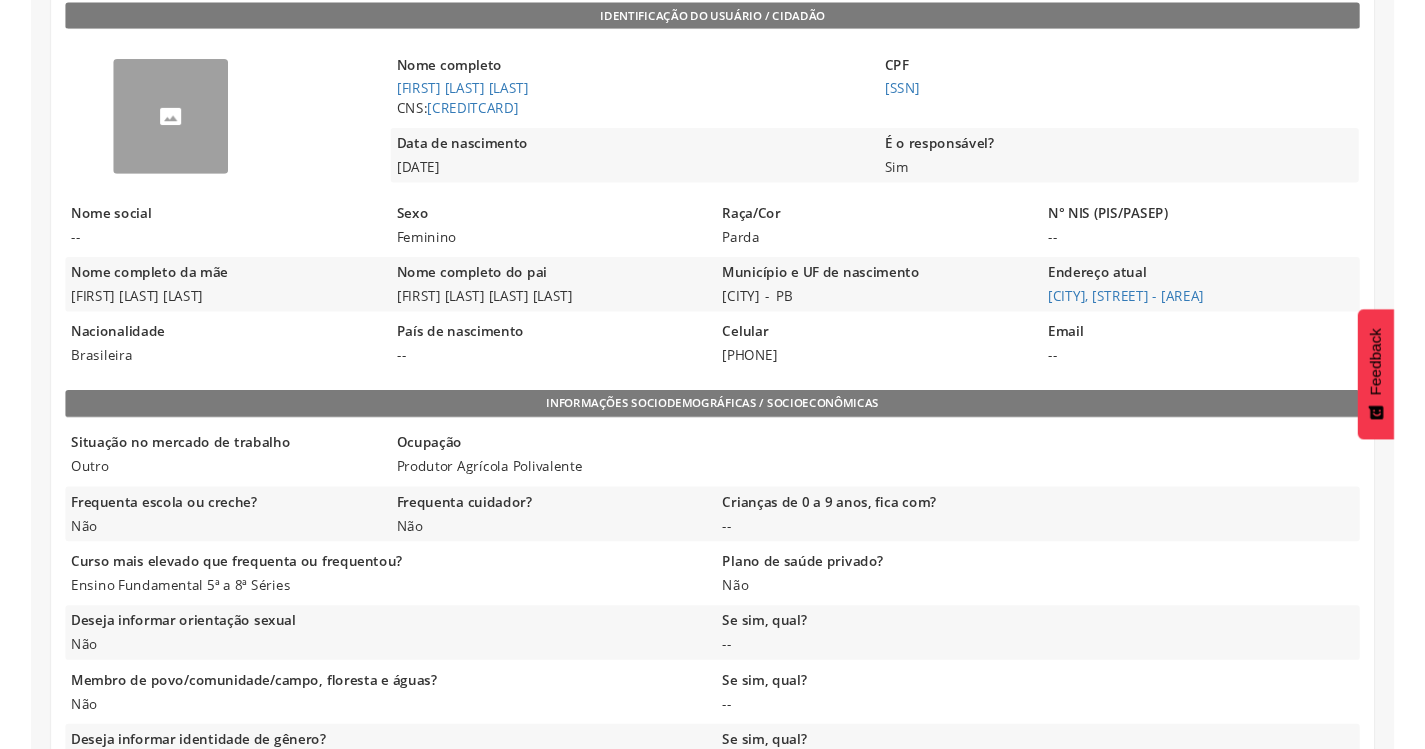 scroll, scrollTop: 500, scrollLeft: 0, axis: vertical 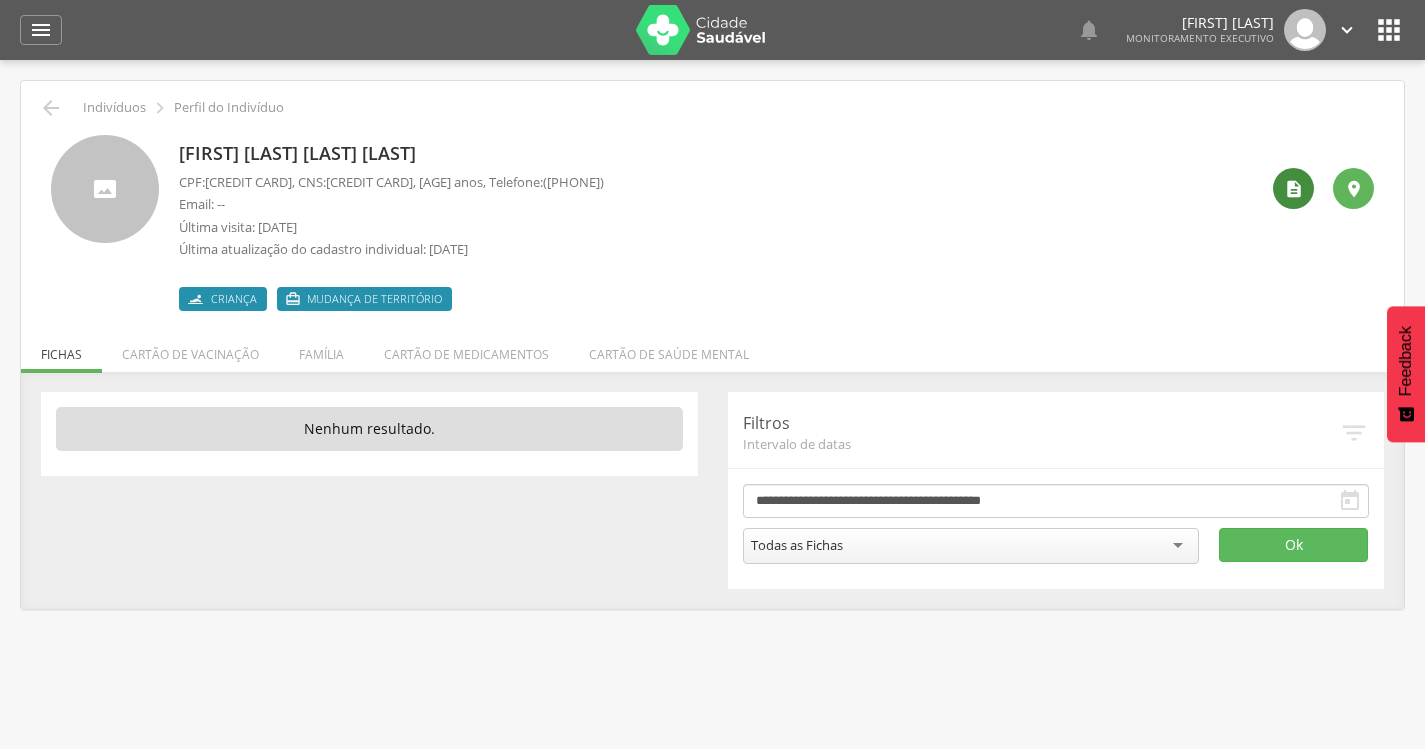 click on "" at bounding box center (1293, 188) 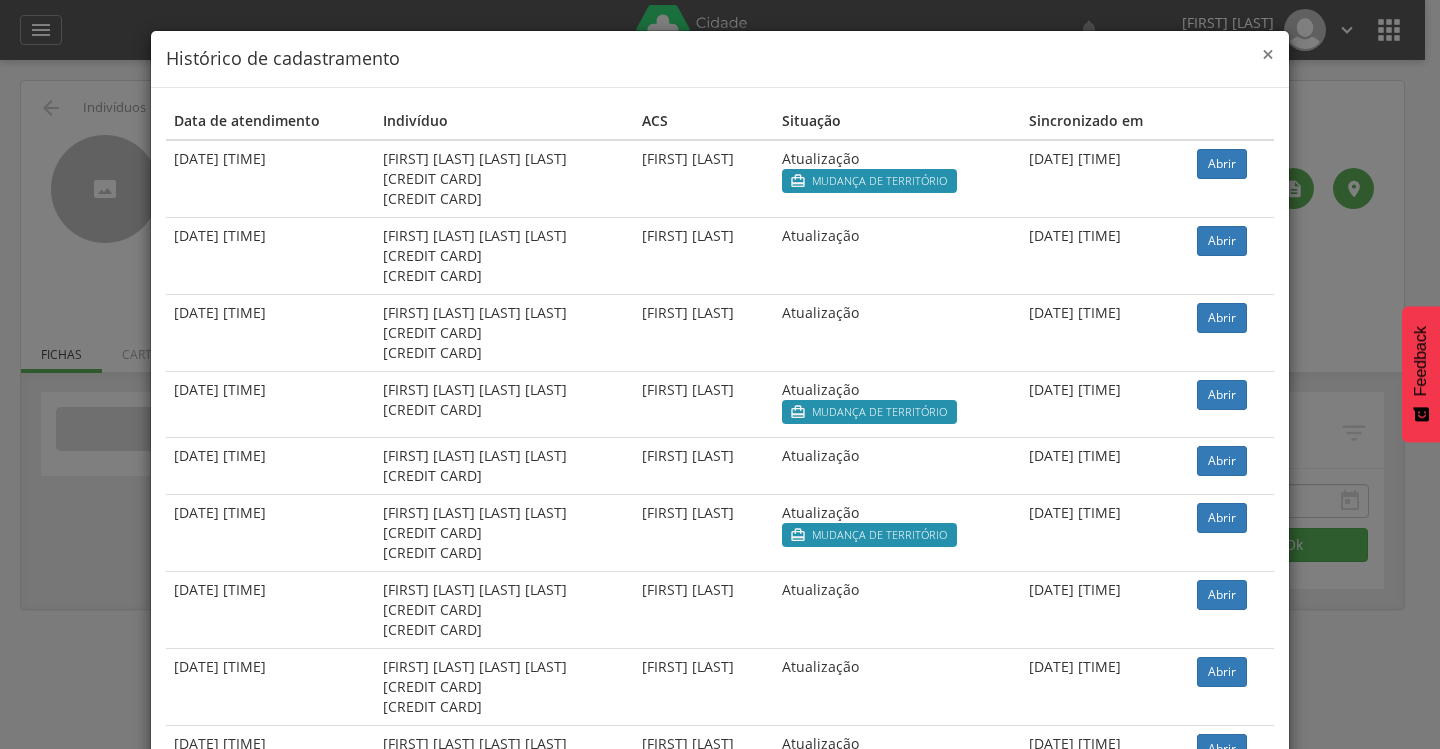 click on "×" at bounding box center (1268, 54) 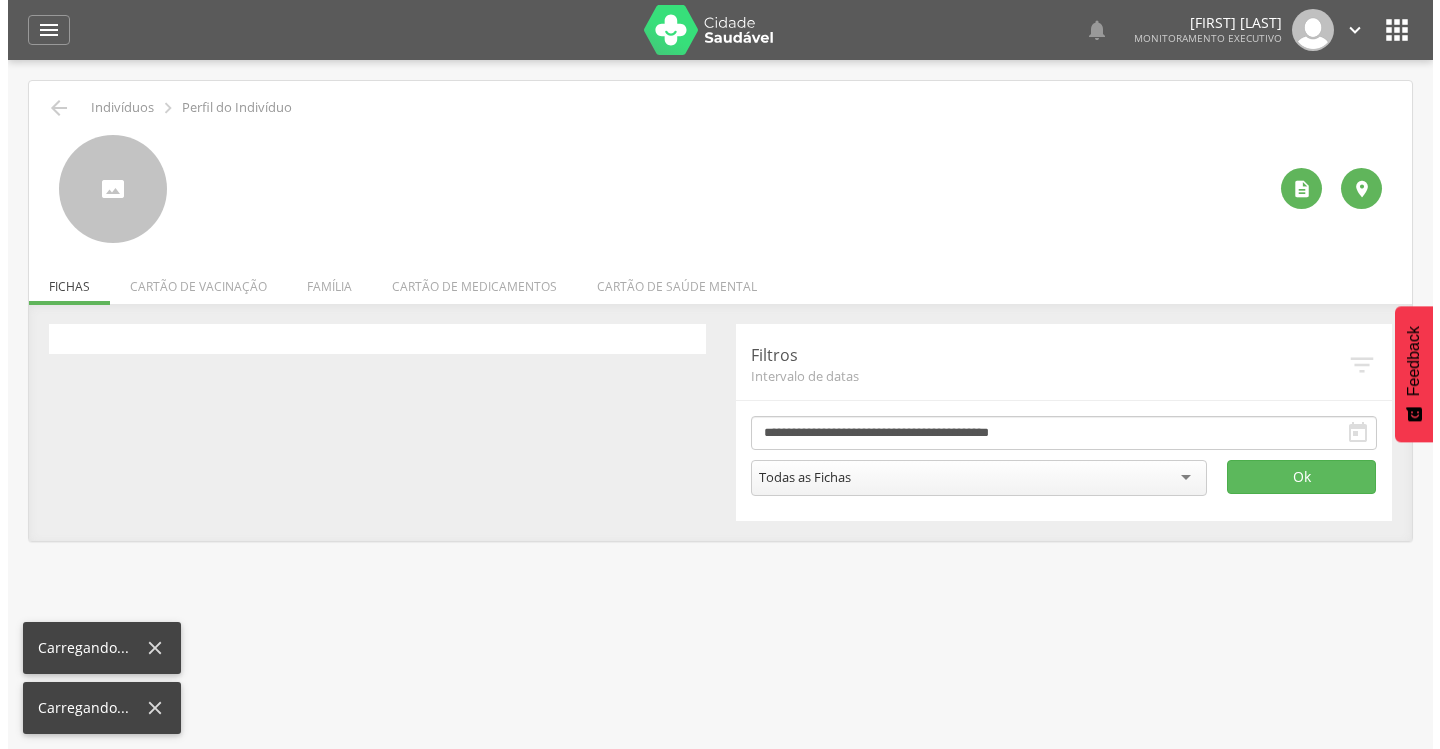 scroll, scrollTop: 0, scrollLeft: 0, axis: both 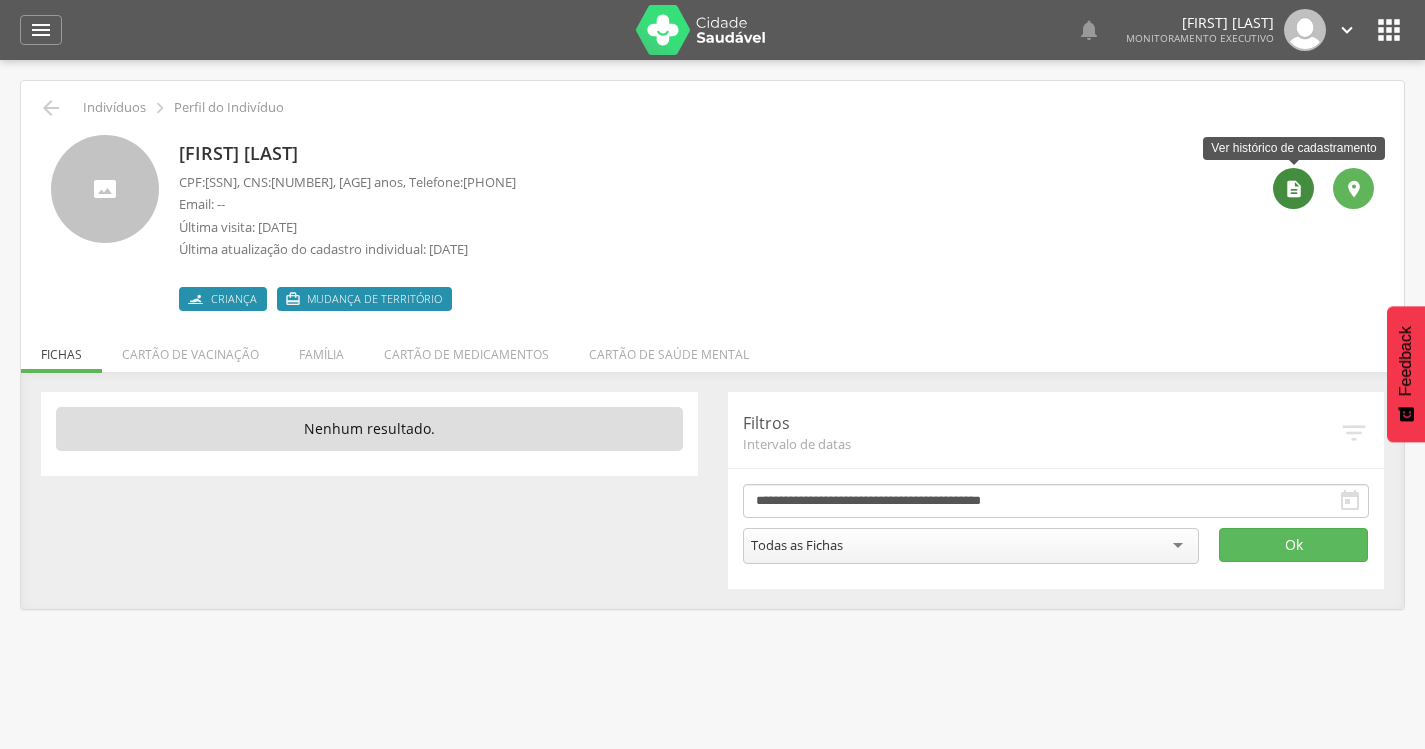click on "" at bounding box center (1294, 189) 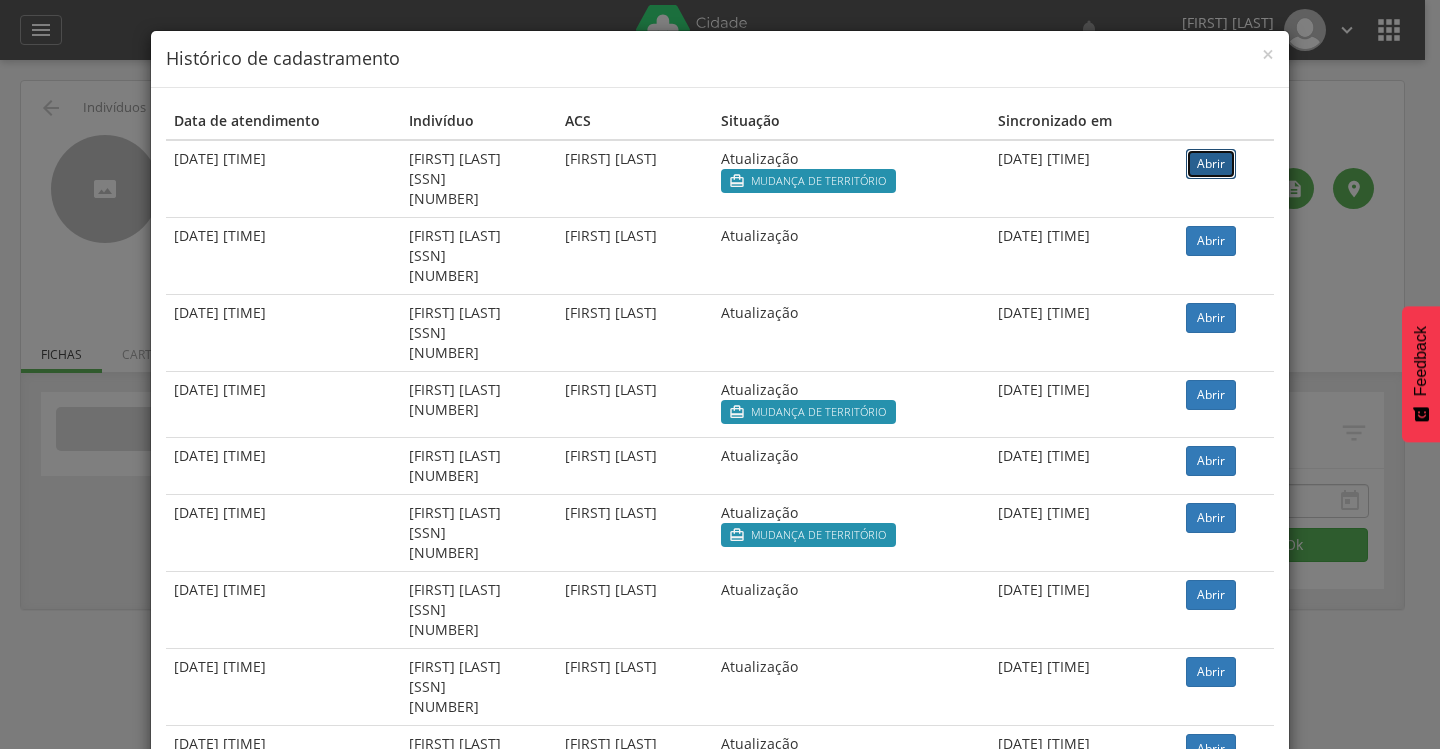 click on "Abrir" at bounding box center [1211, 164] 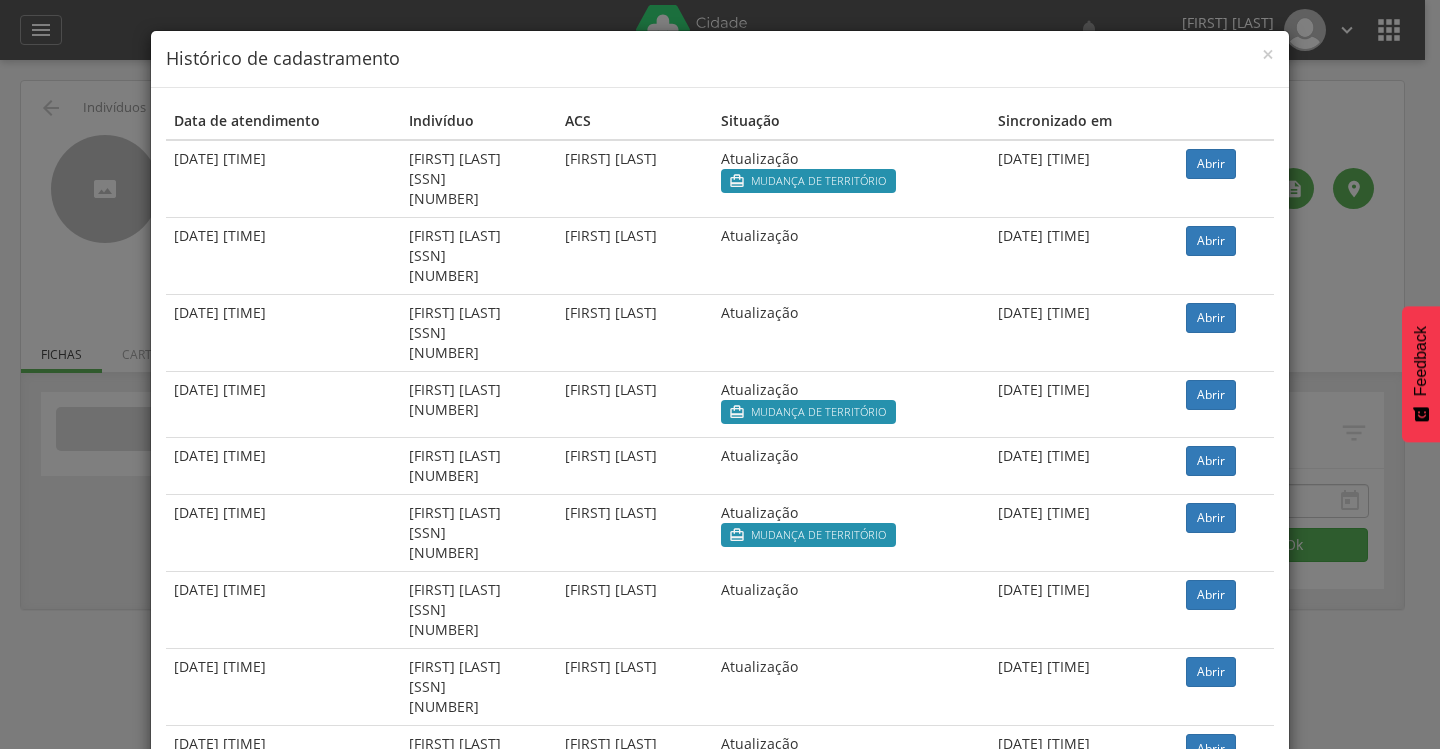 click on "Histórico de cadastramento" at bounding box center [720, 59] 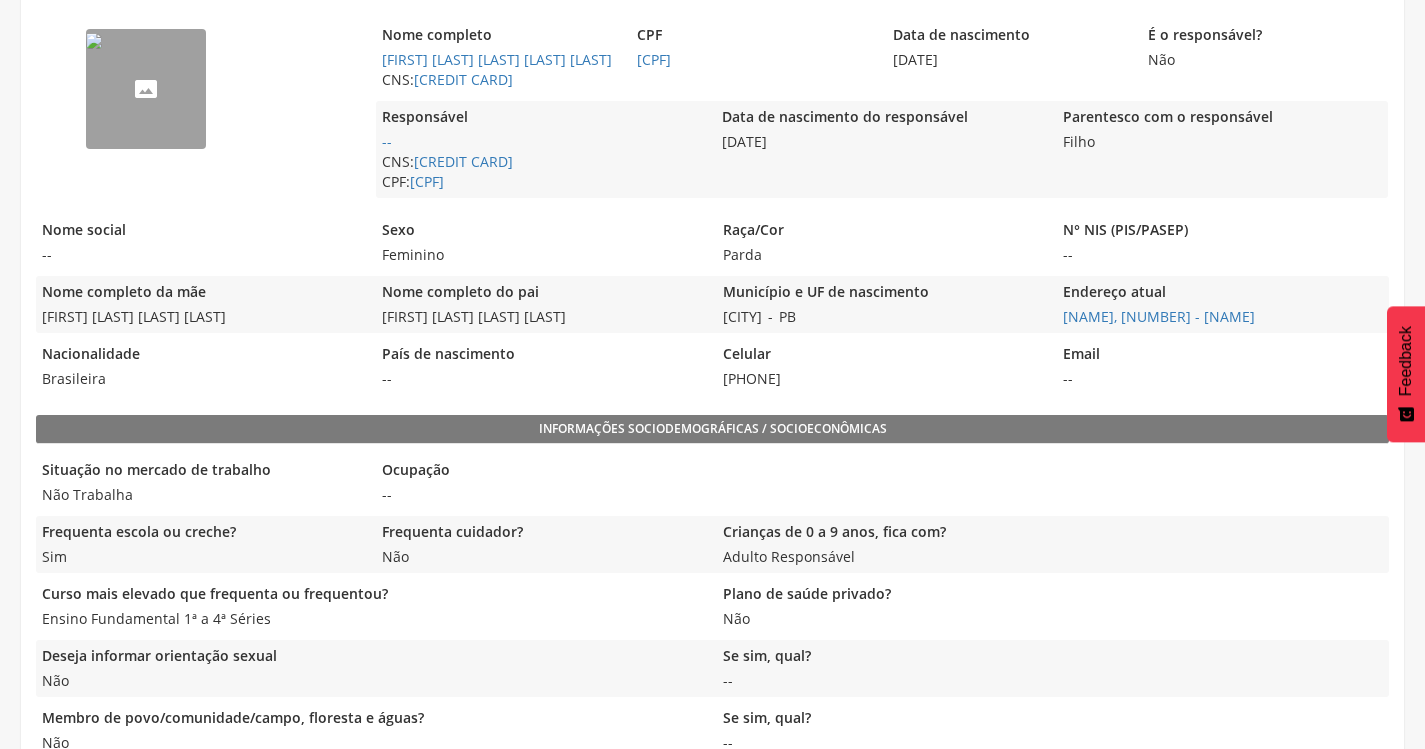 scroll, scrollTop: 528, scrollLeft: 0, axis: vertical 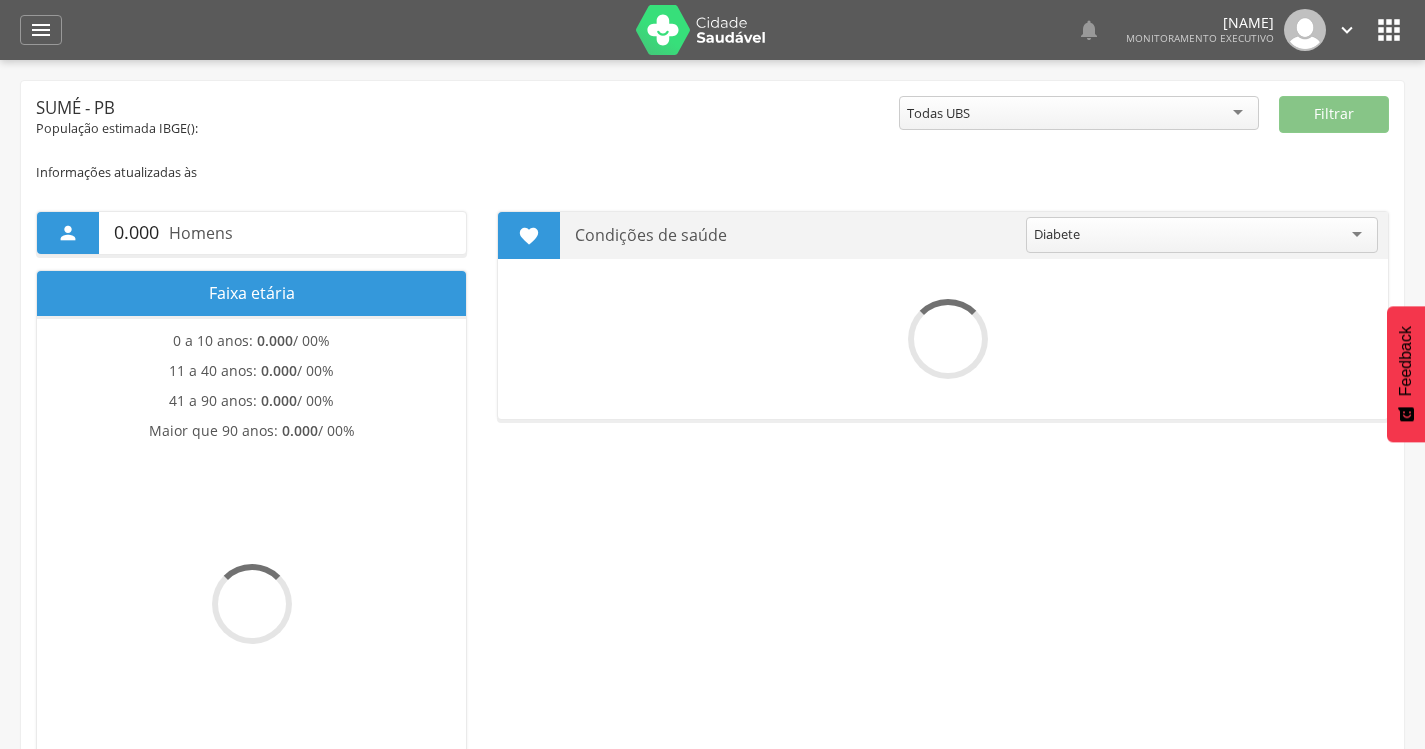 click on "" at bounding box center (41, 30) 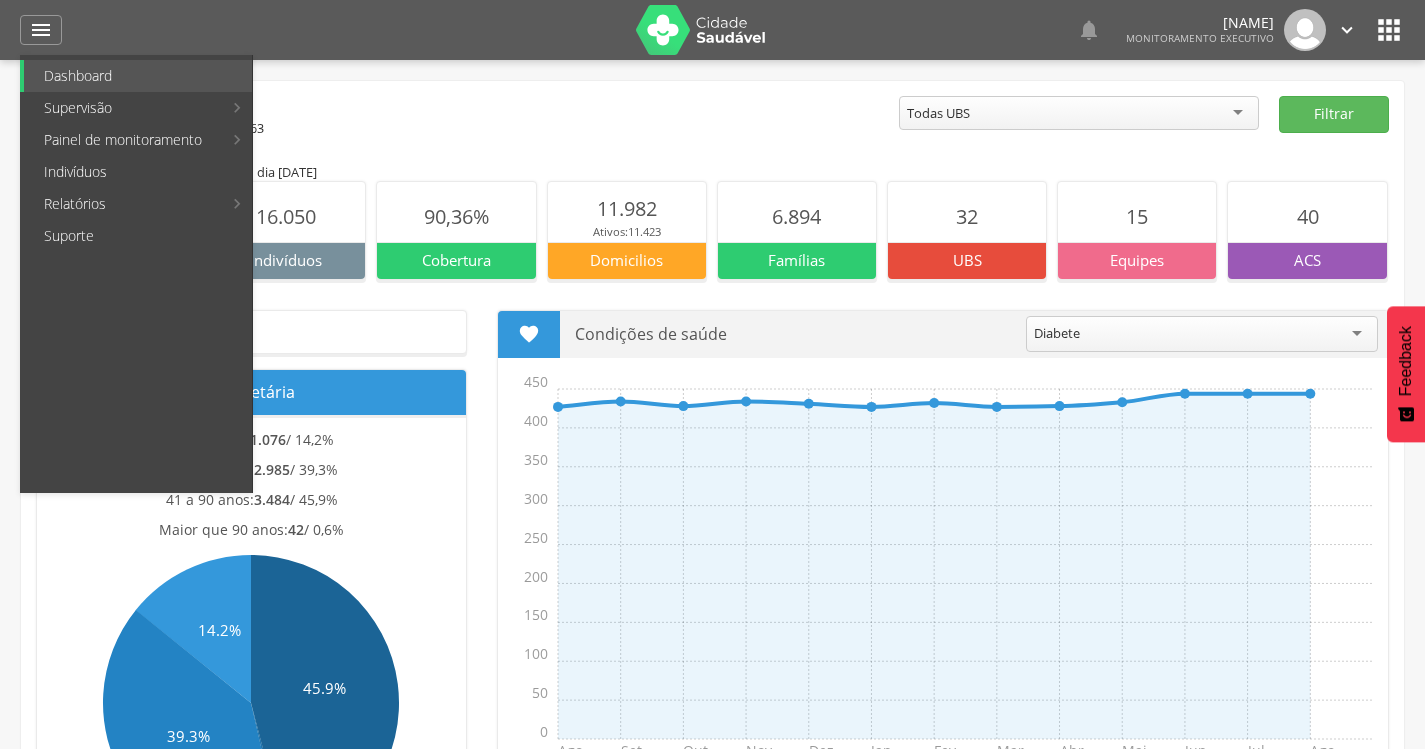 click on "População estimada IBGE( 2024 ):  17.763" at bounding box center (467, 129) 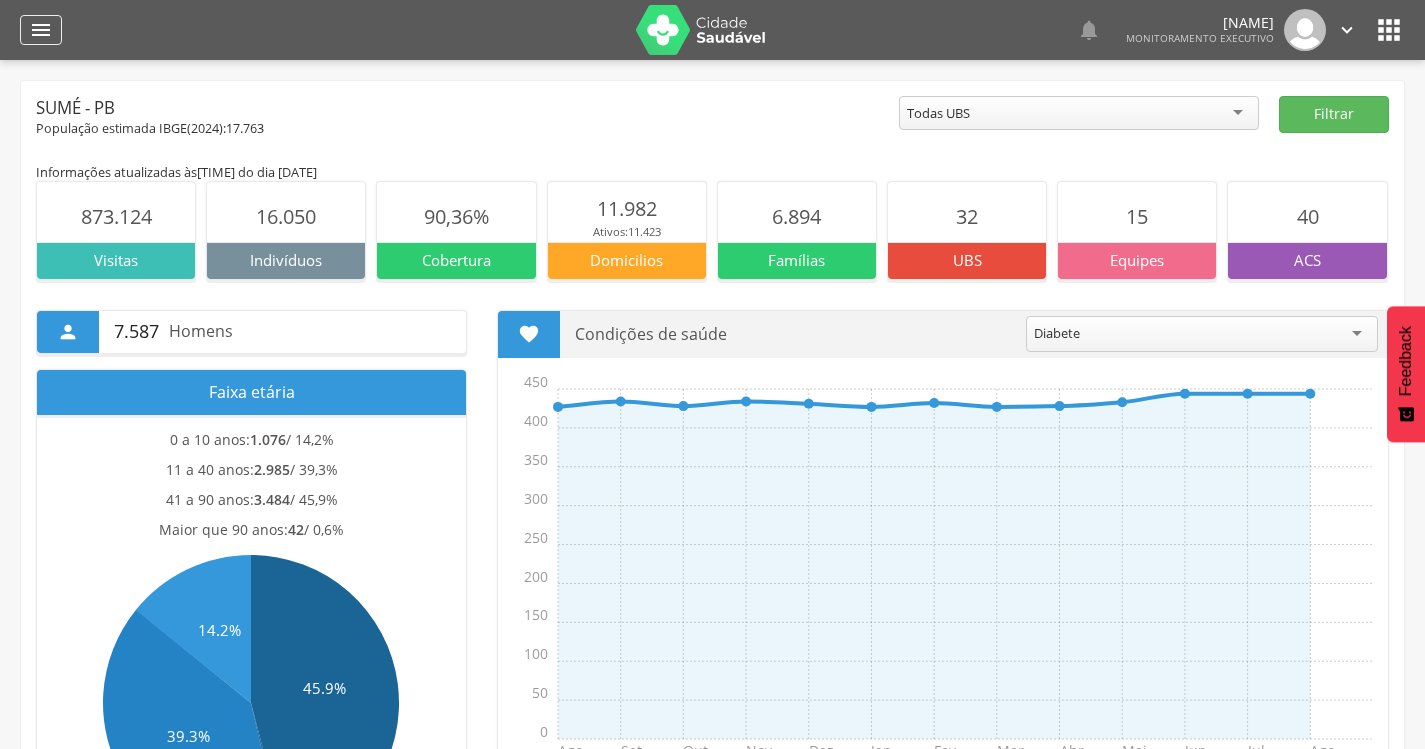click on "" at bounding box center [41, 30] 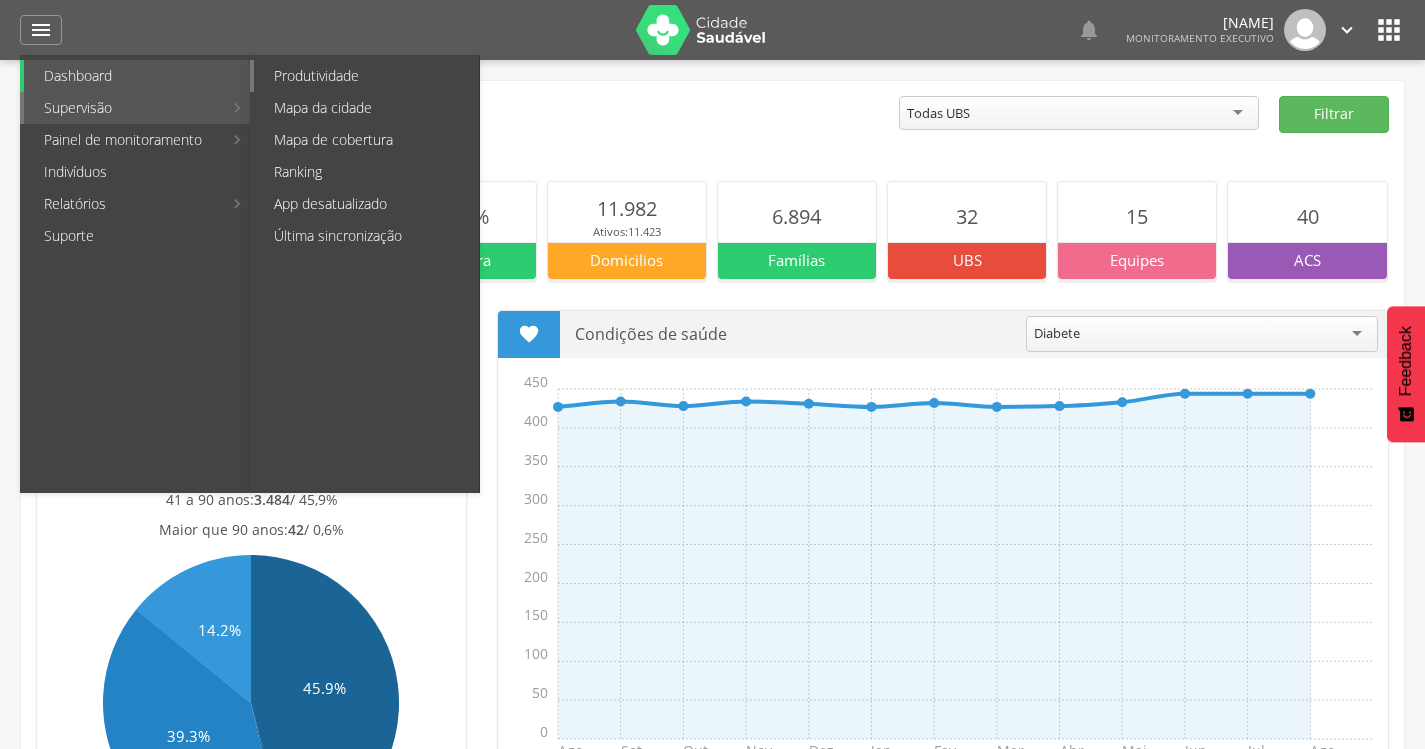 click on "Produtividade" at bounding box center [366, 76] 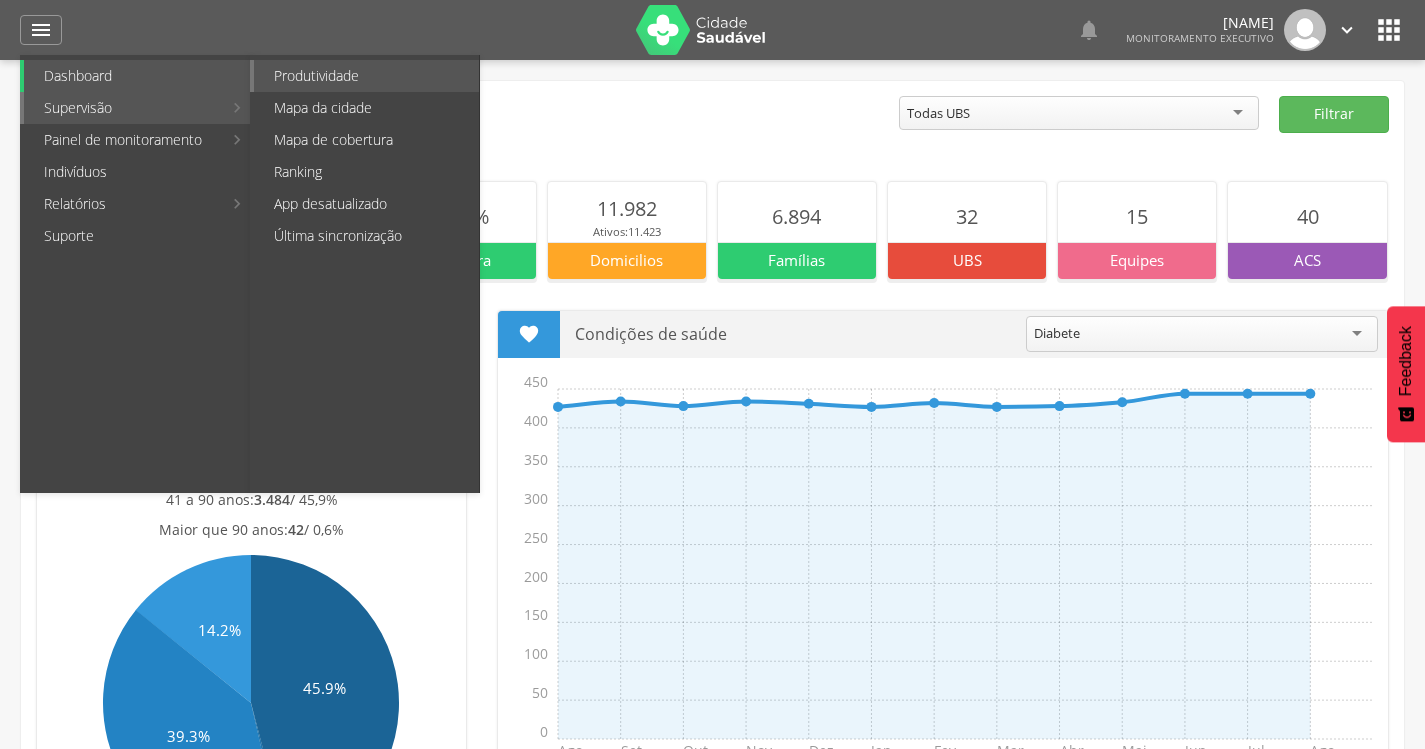 type on "**********" 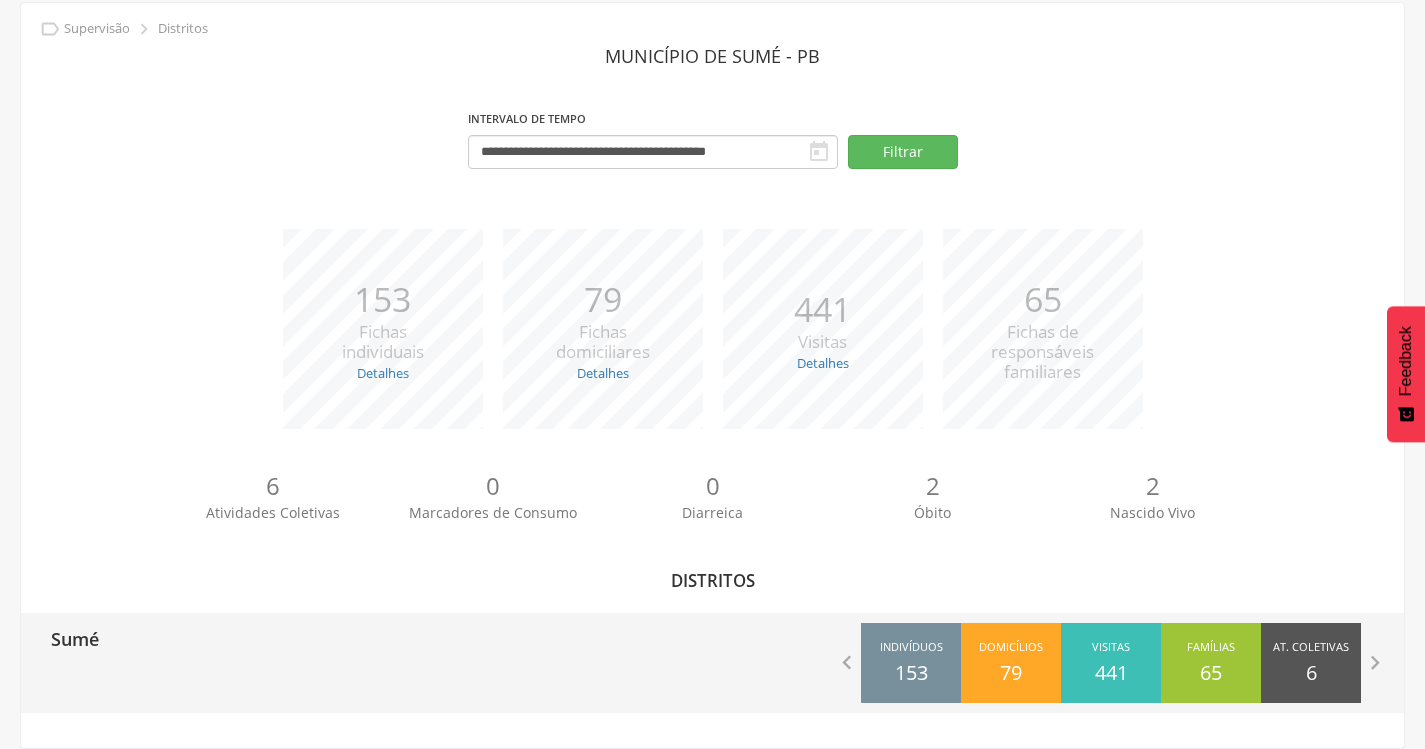 click on "Sumé" at bounding box center [367, 638] 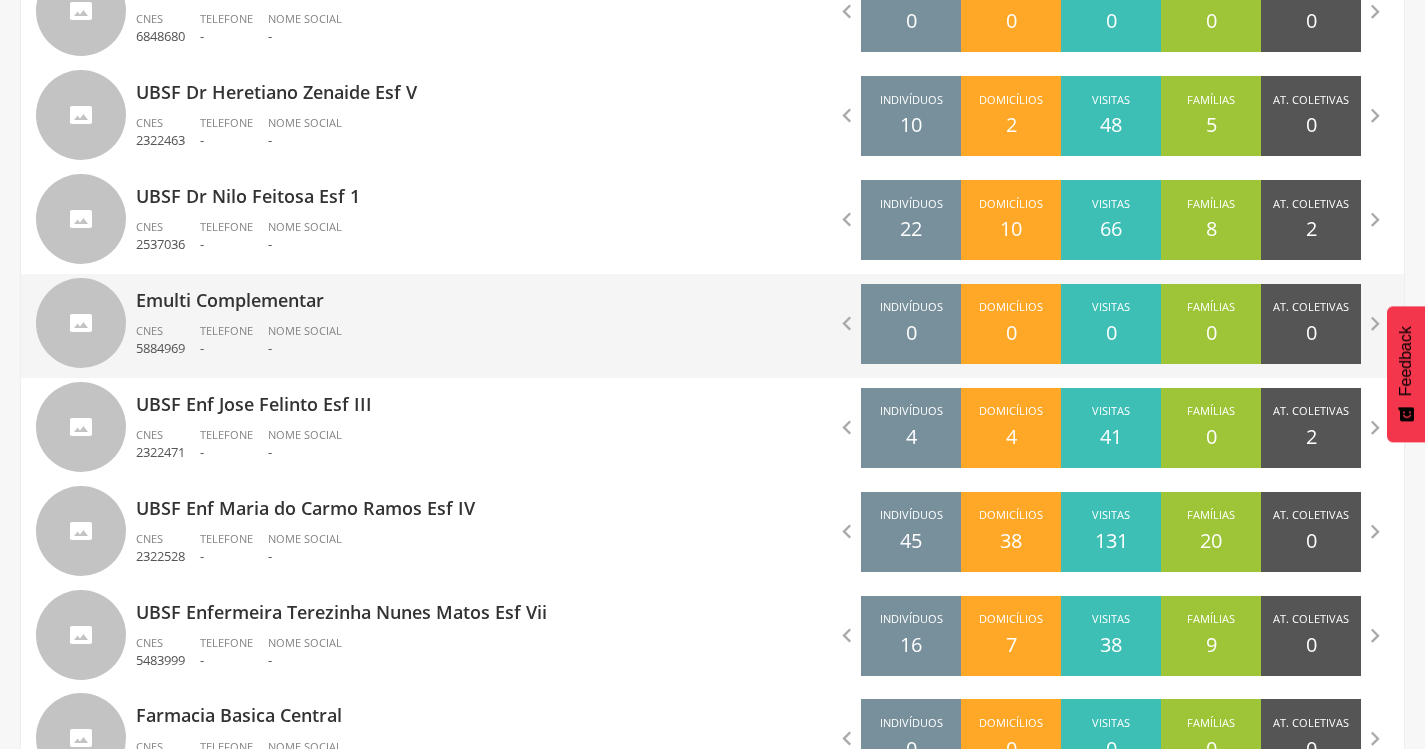 scroll, scrollTop: 1678, scrollLeft: 0, axis: vertical 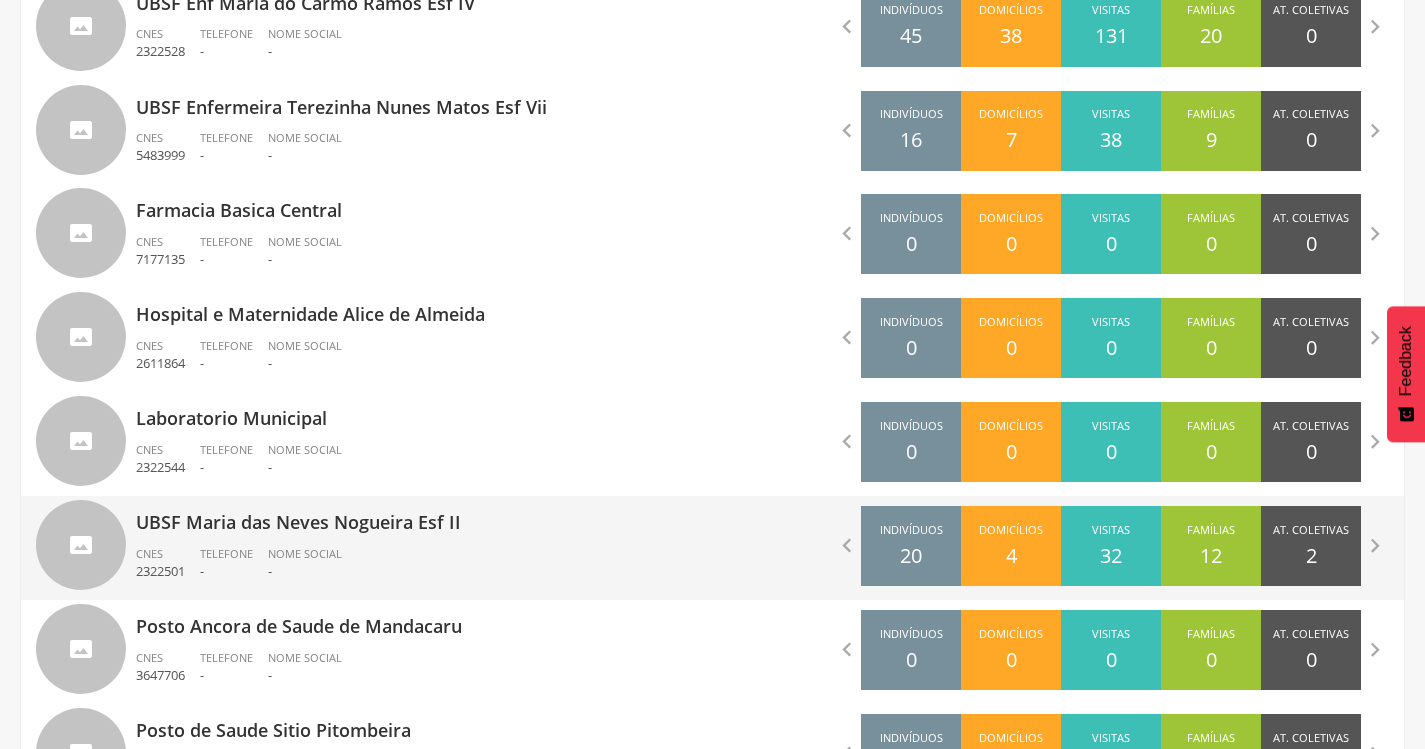 click on "UBSF Maria das Neves Nogueira Esf II" at bounding box center [417, 516] 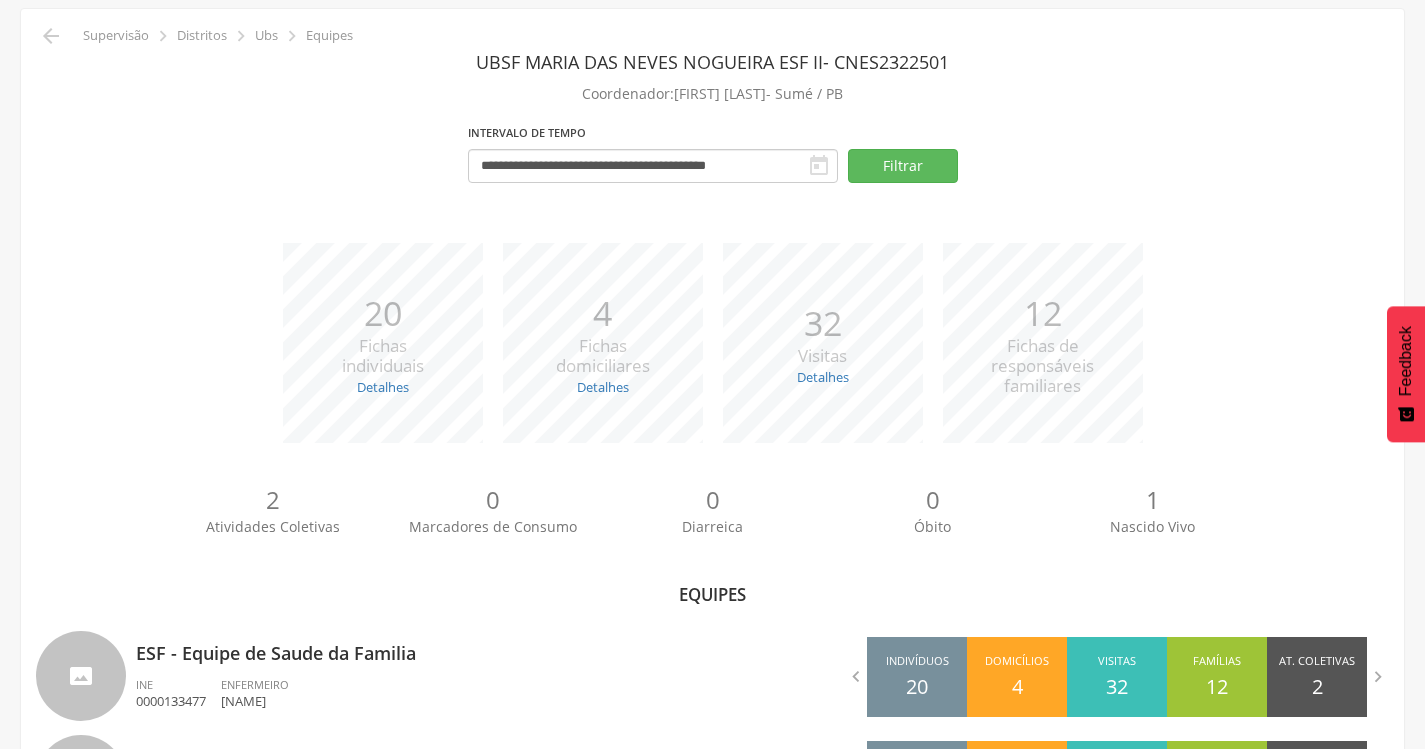 scroll, scrollTop: 194, scrollLeft: 0, axis: vertical 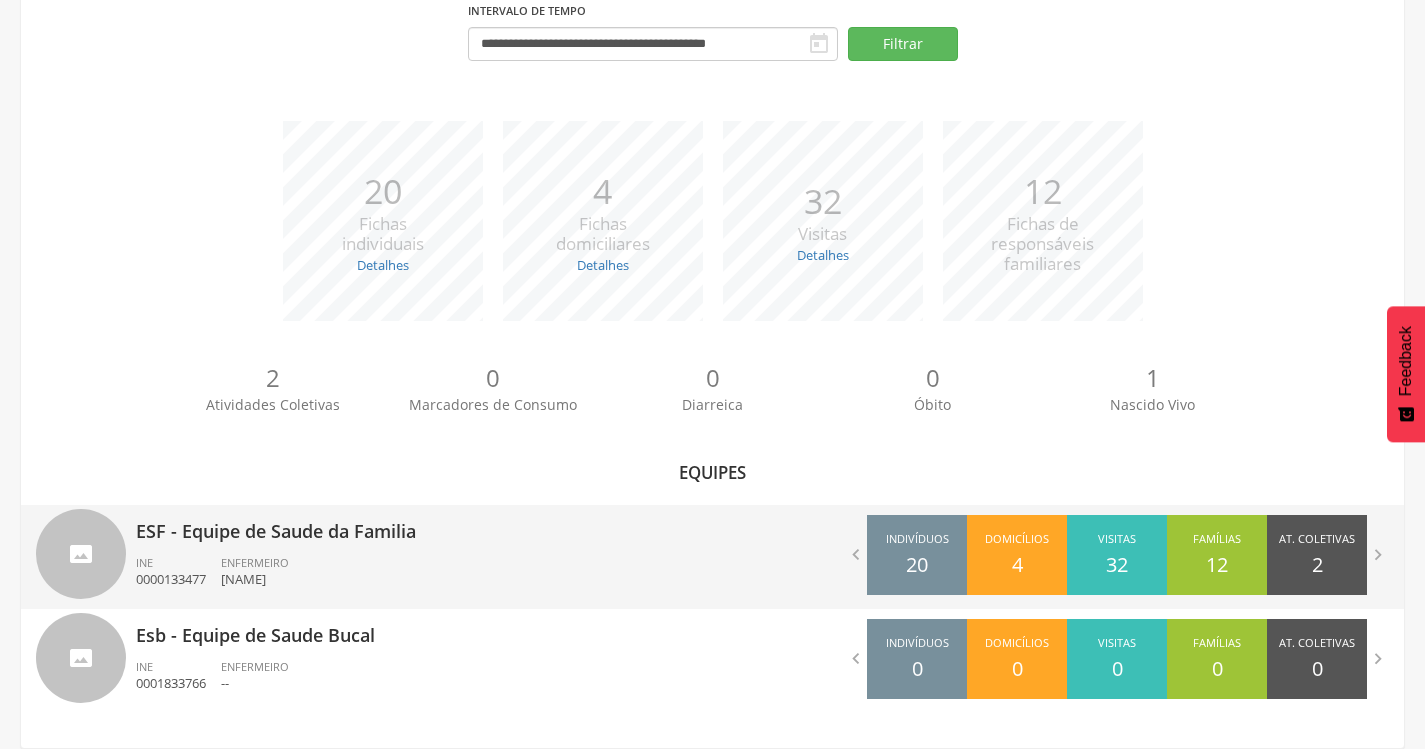 click on "ESF - Equipe de Saude da Familia" at bounding box center (417, 525) 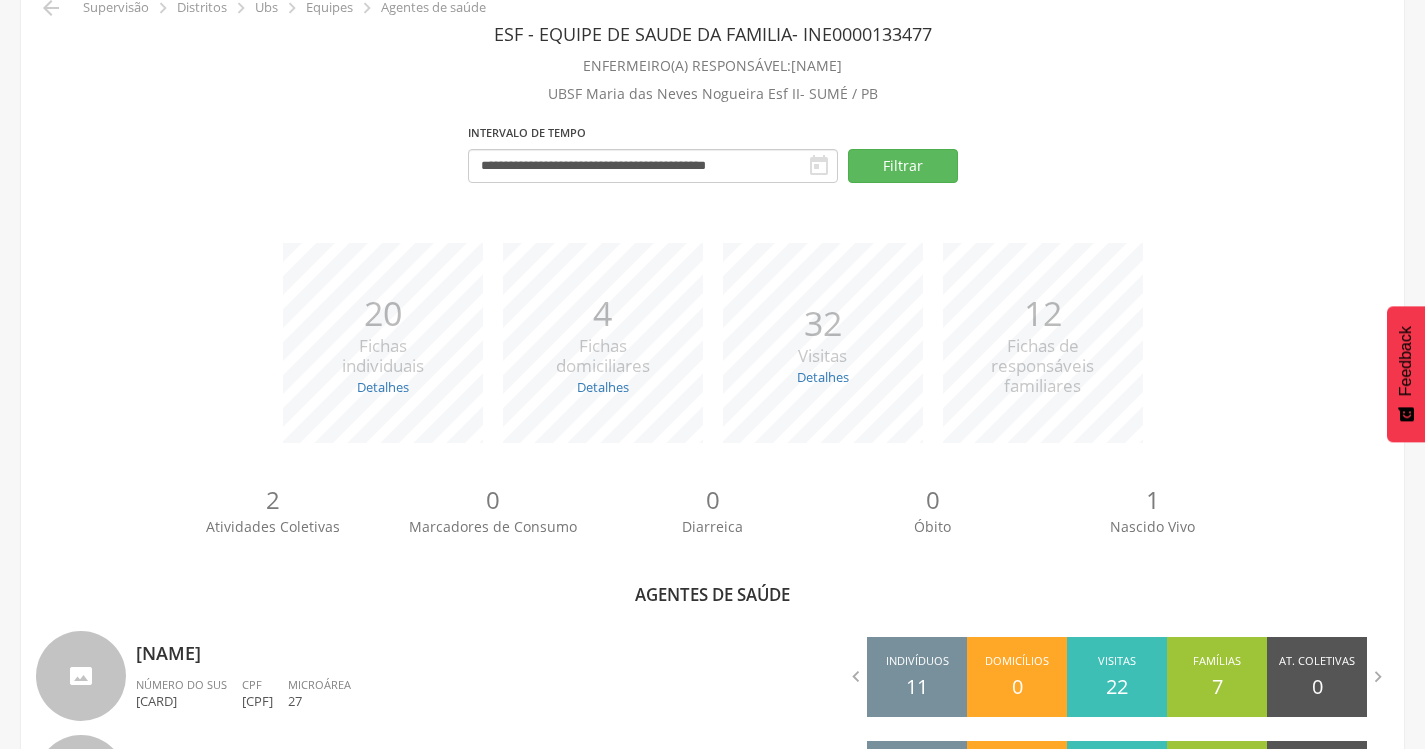 scroll, scrollTop: 534, scrollLeft: 0, axis: vertical 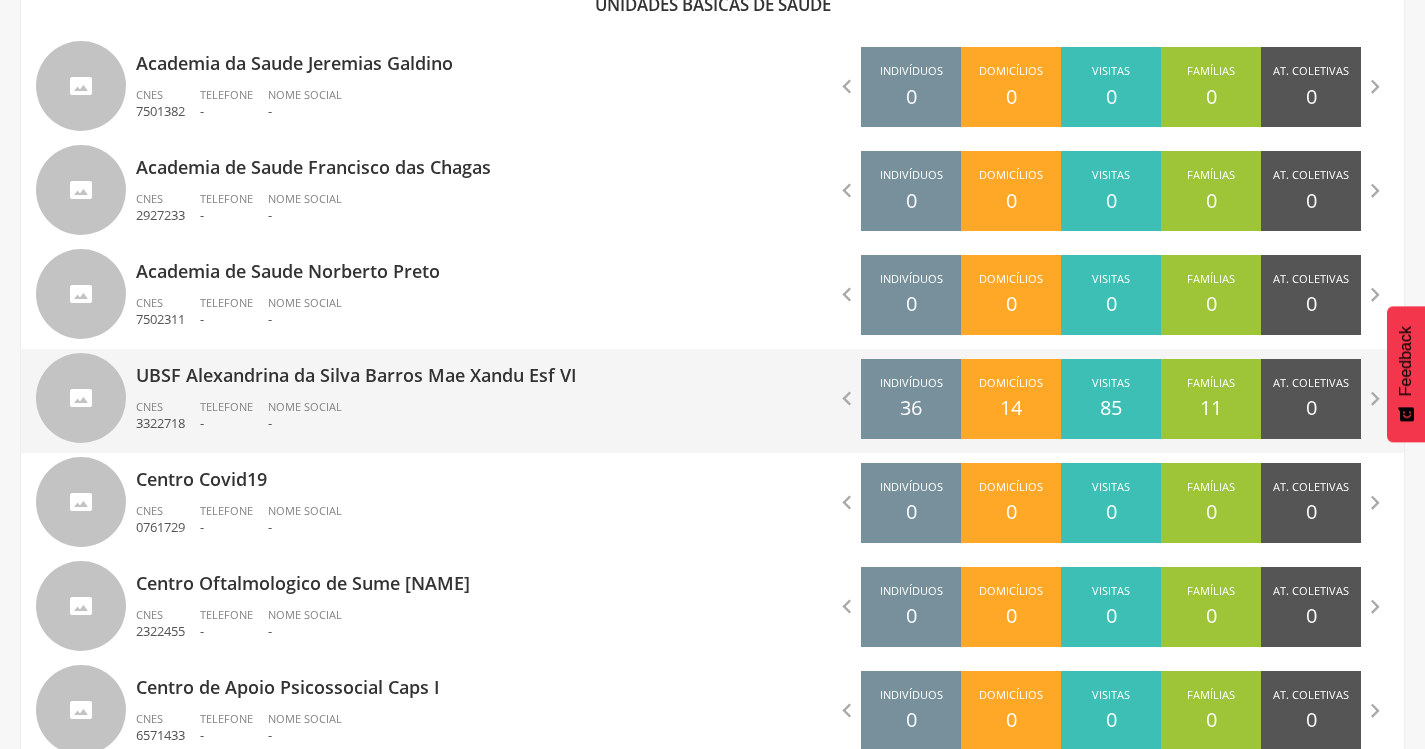 click on "UBSF Alexandrina da Silva Barros Mae Xandu Esf VI" at bounding box center (417, 369) 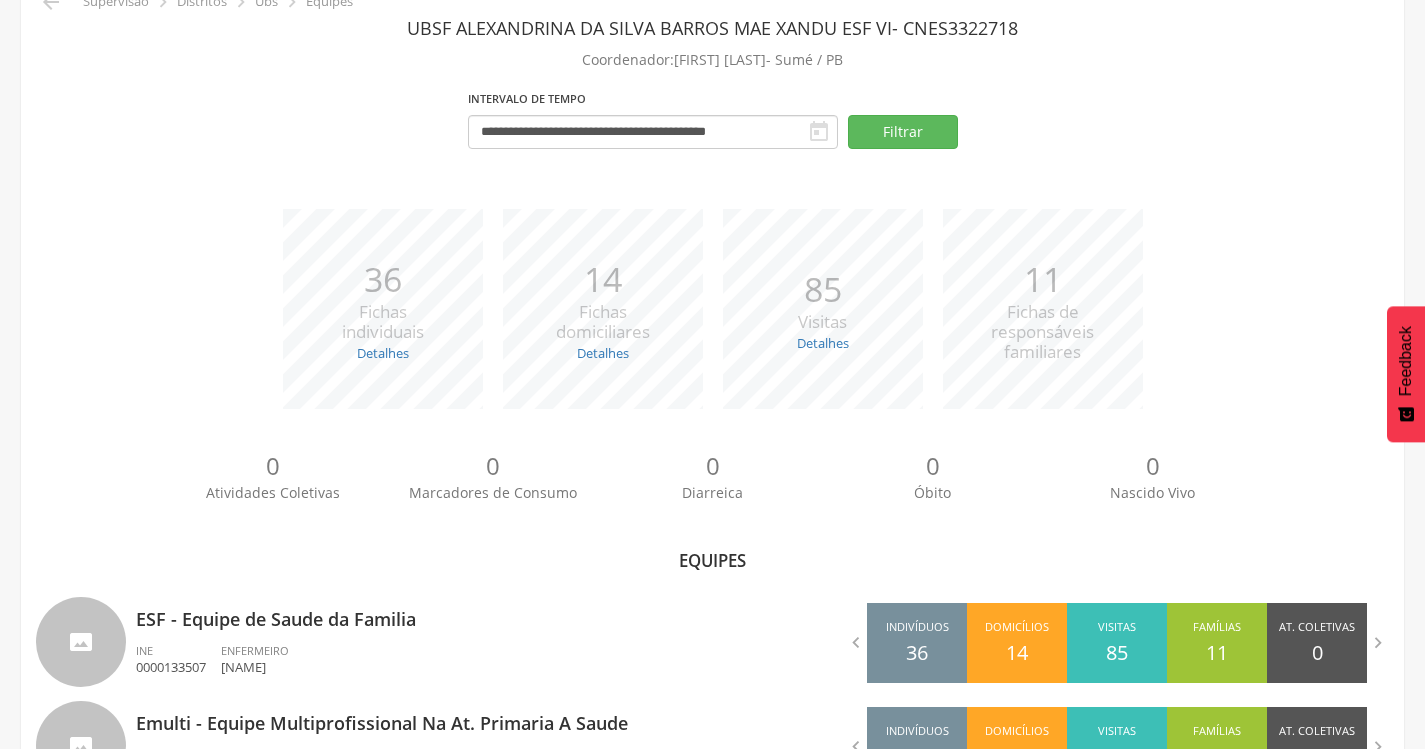 scroll, scrollTop: 298, scrollLeft: 0, axis: vertical 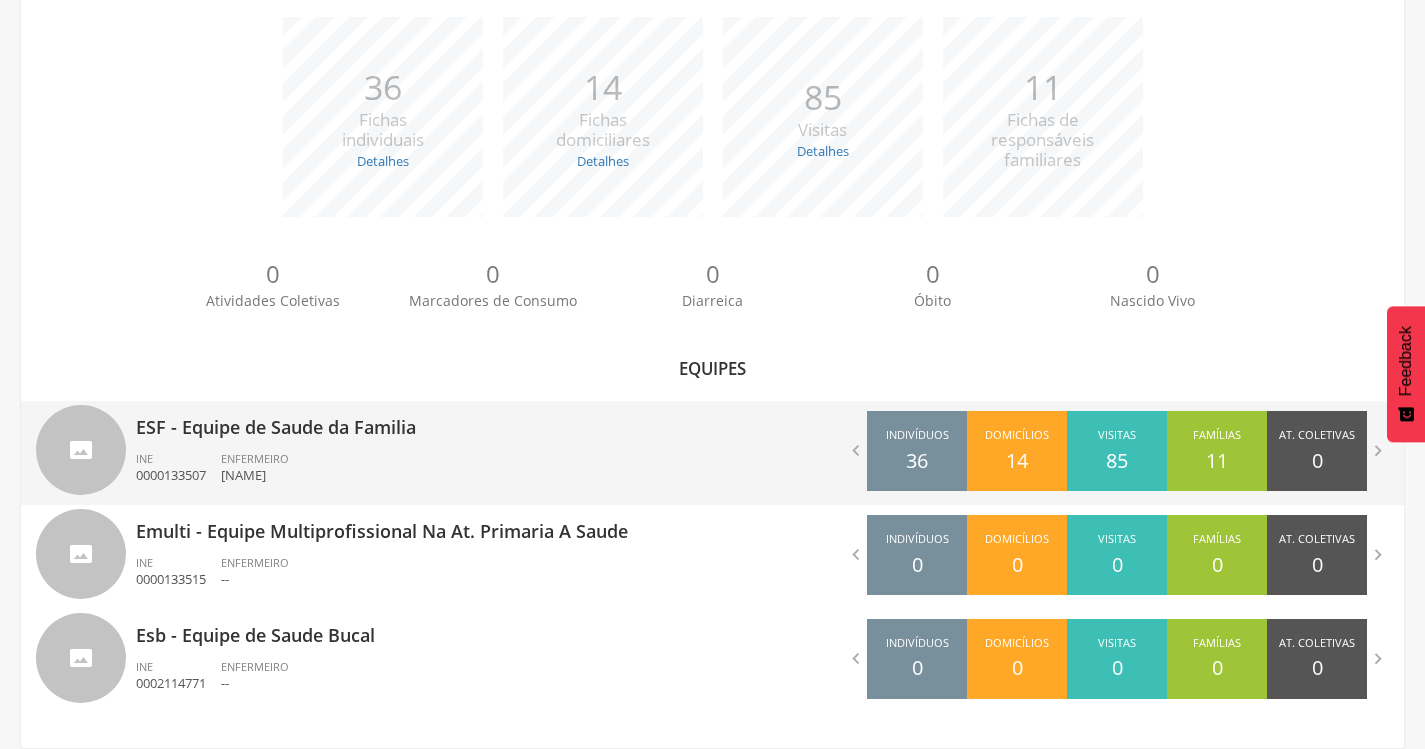 click on "ESF - Equipe de Saude da Familia" at bounding box center (417, 421) 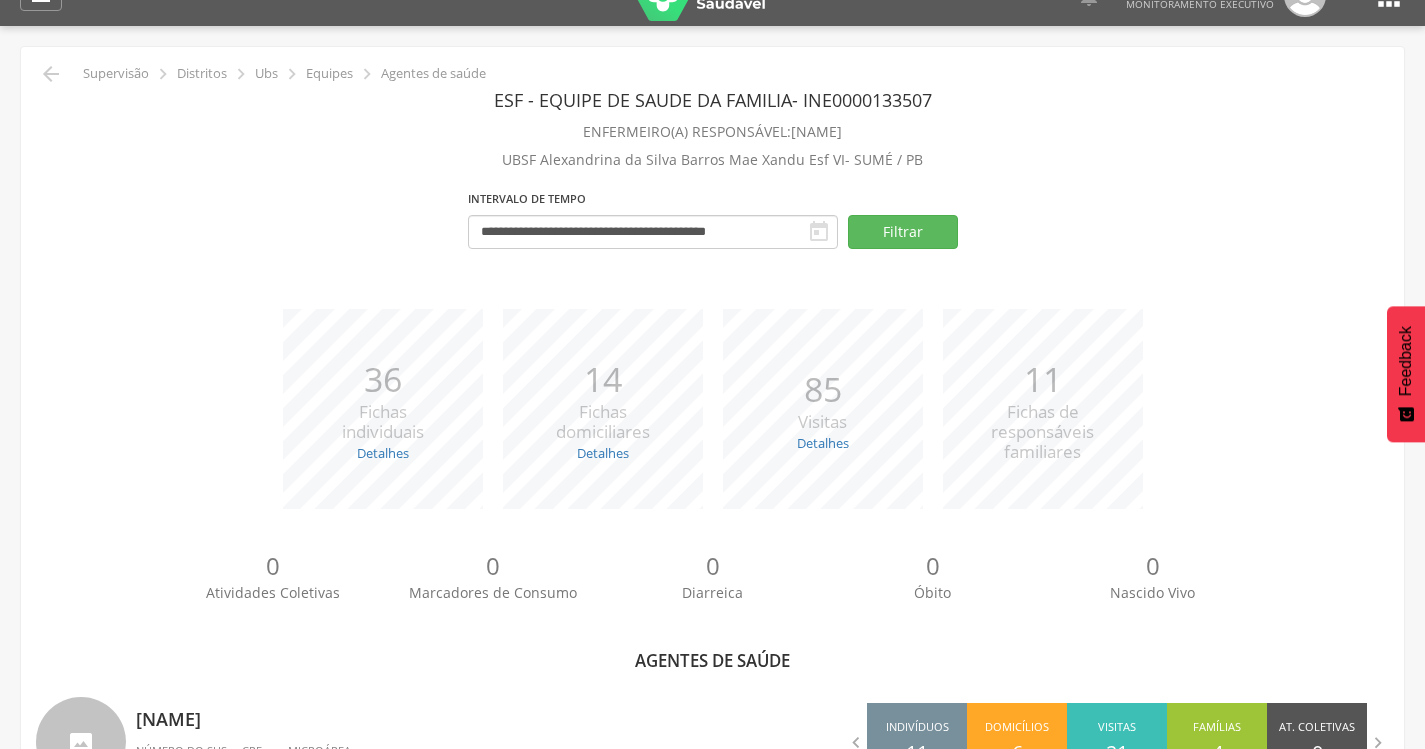 scroll, scrollTop: 0, scrollLeft: 0, axis: both 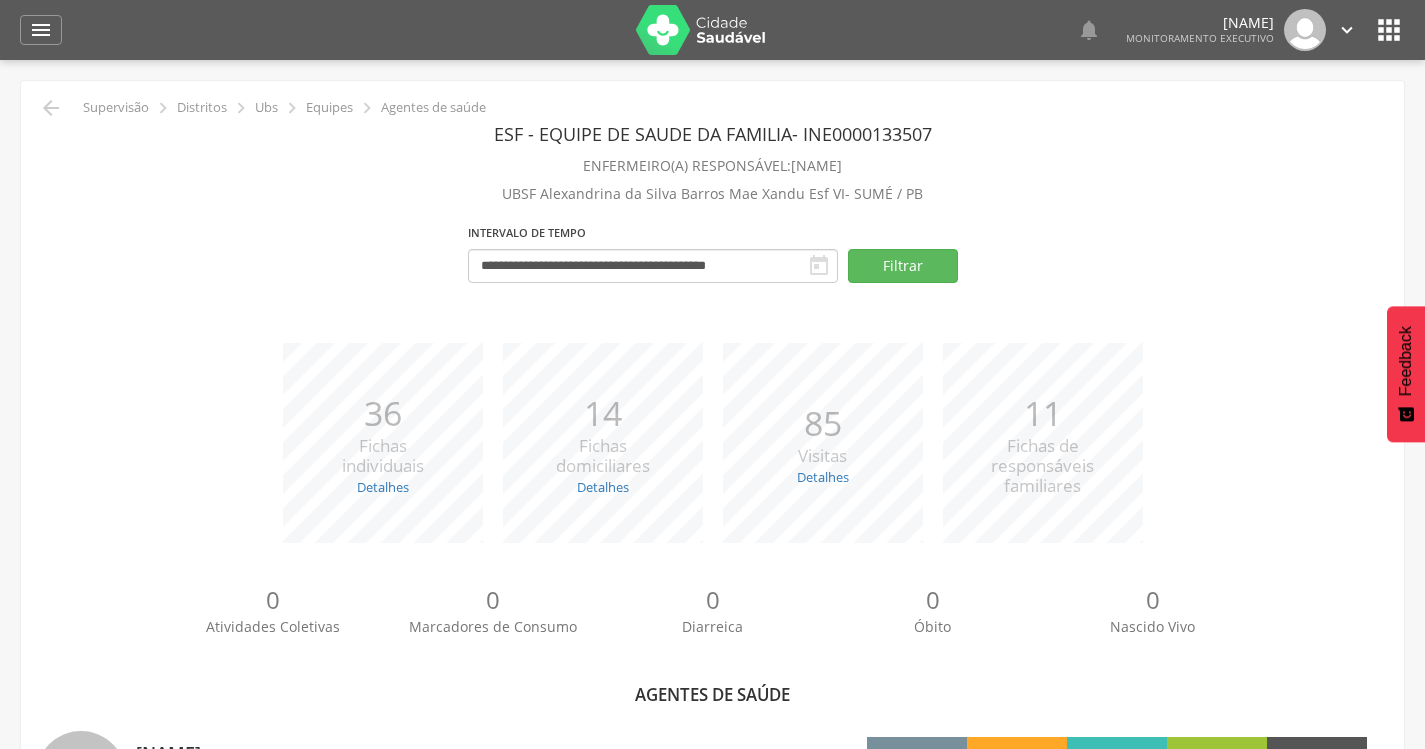 click on "" at bounding box center (1347, 30) 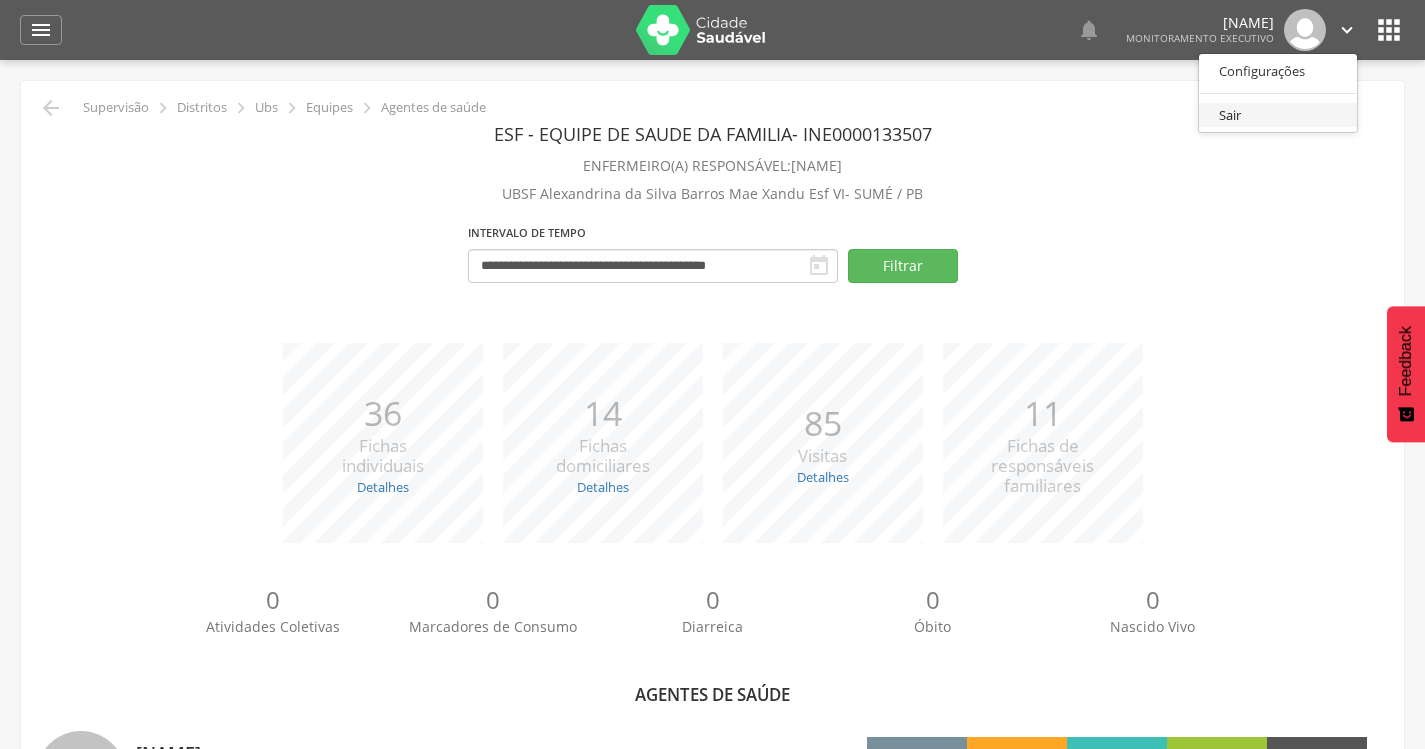 click on "Sair" at bounding box center [1278, 115] 